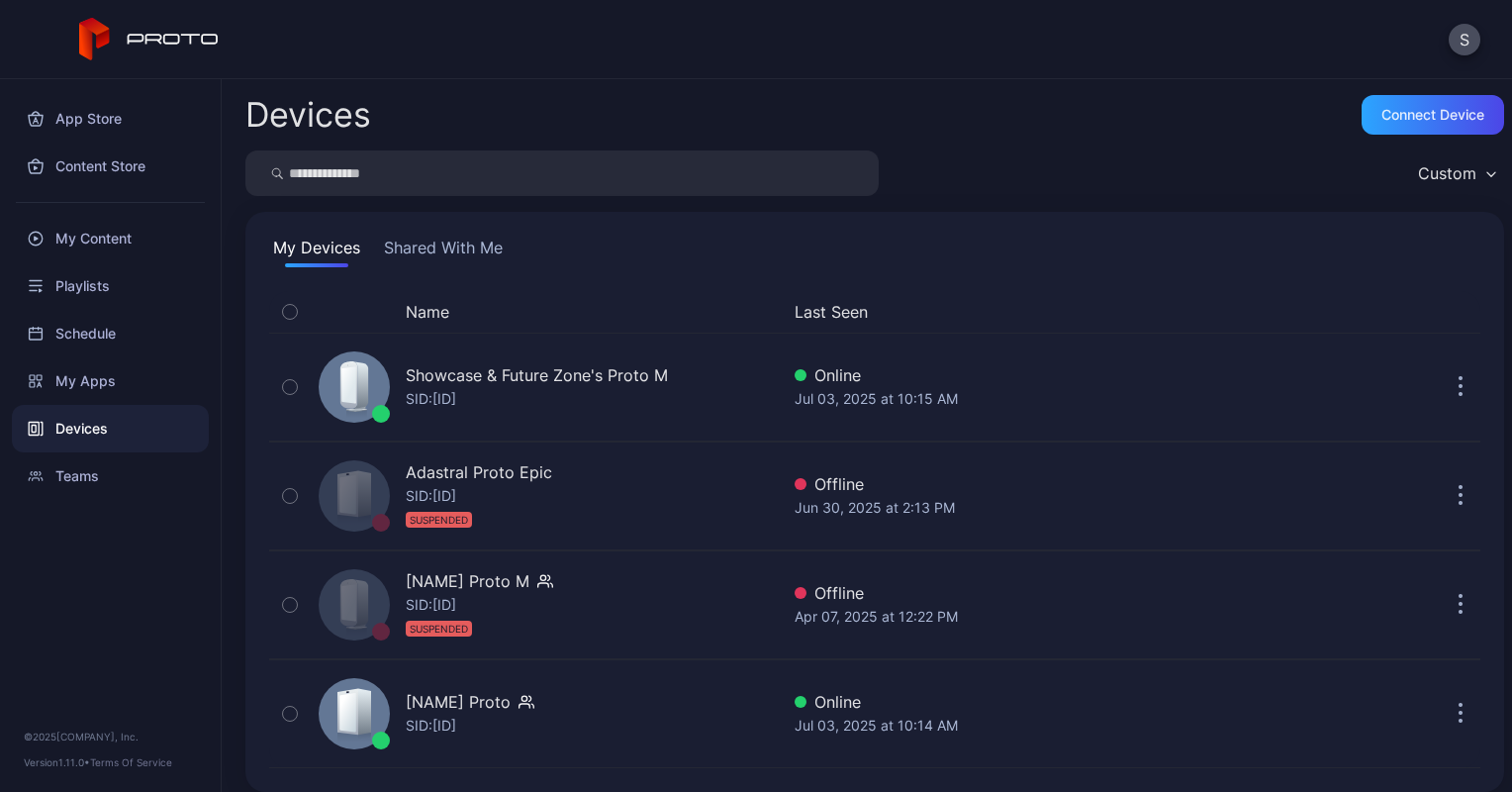 scroll, scrollTop: 0, scrollLeft: 0, axis: both 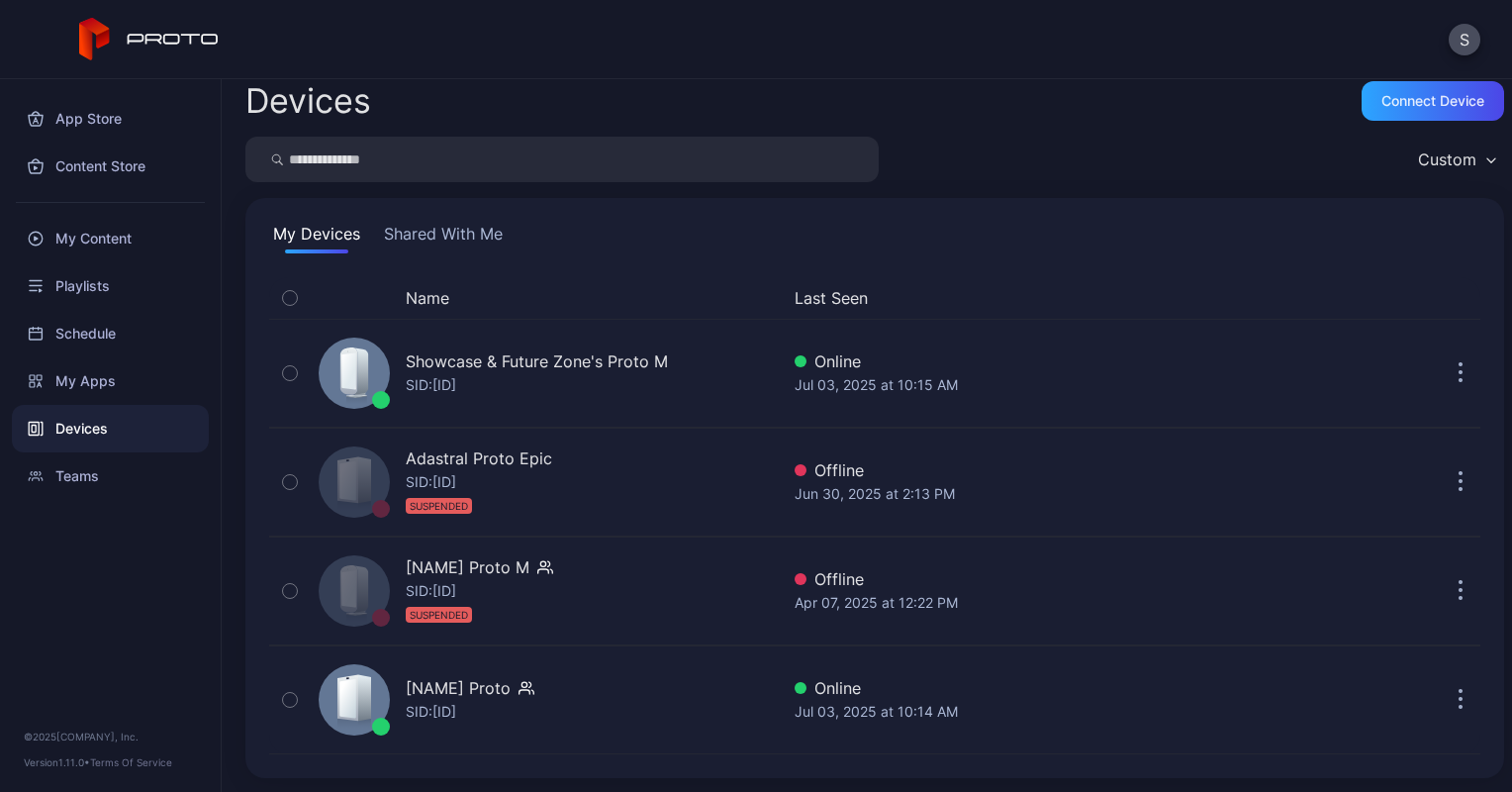 click at bounding box center [1491, 160] 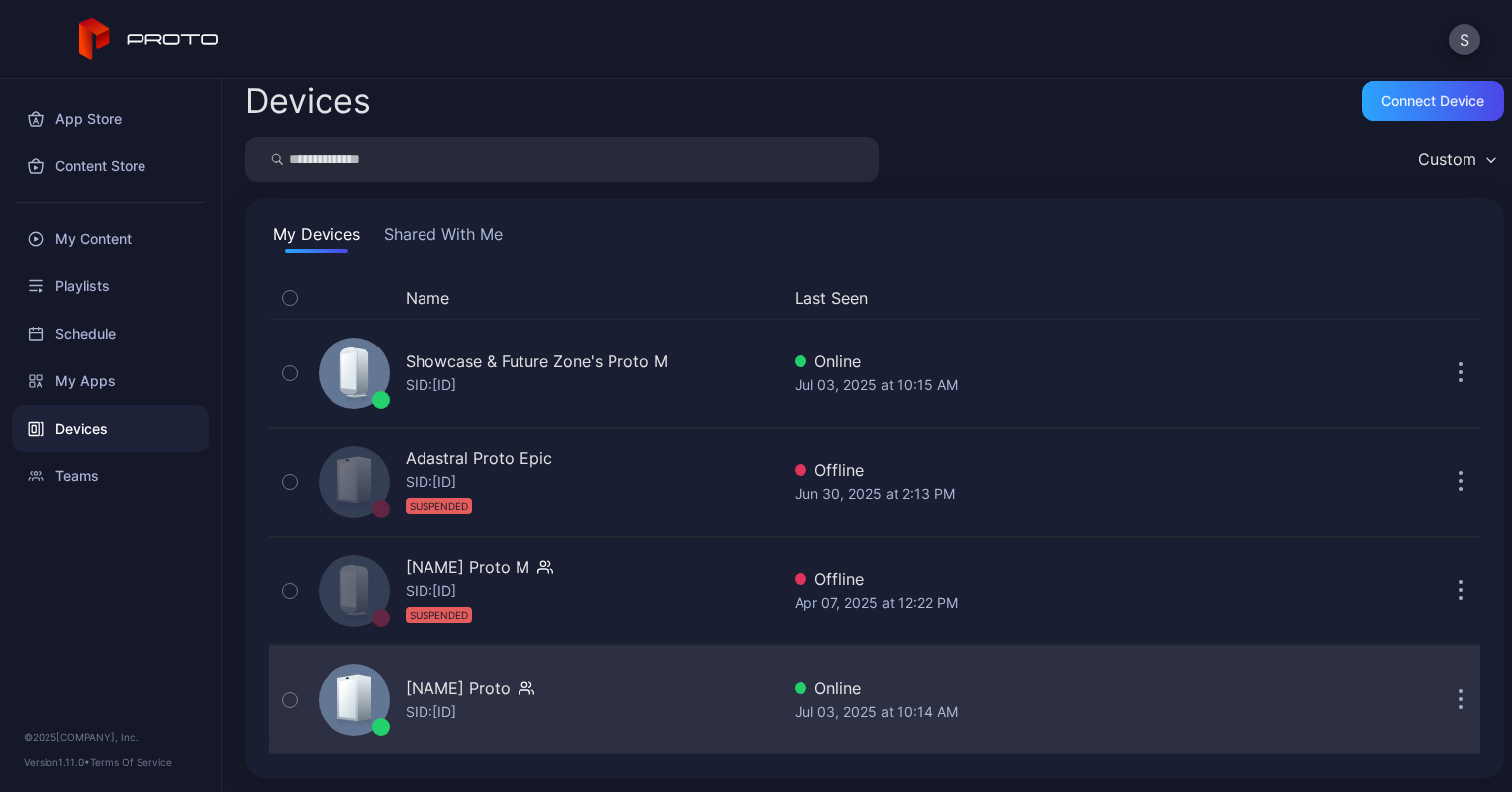 click at bounding box center [290, 373] 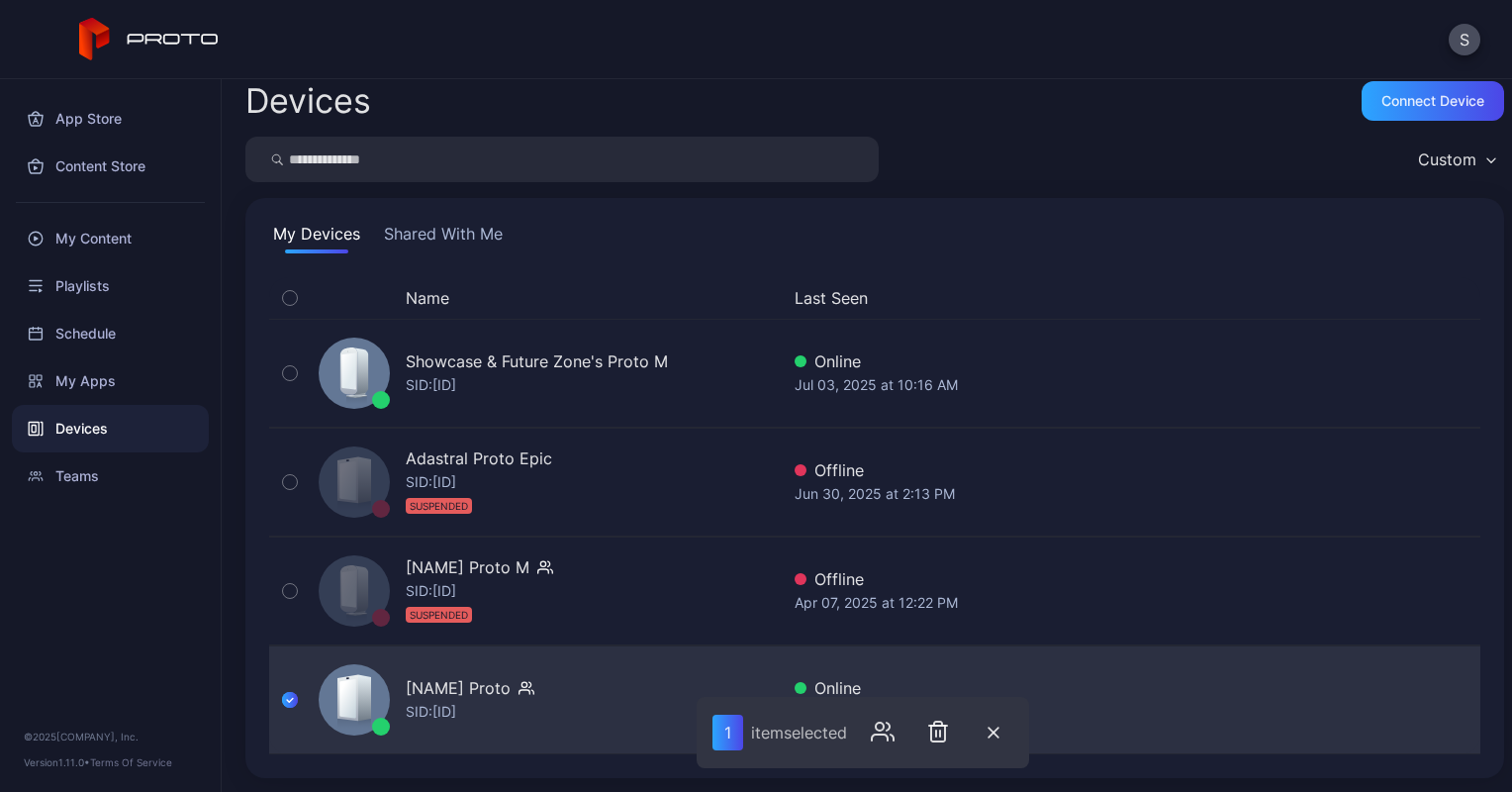 click on "[NAME] Proto SID: [ID] Online Jul 03, 2025 at 10:14 AM" at bounding box center (875, 700) 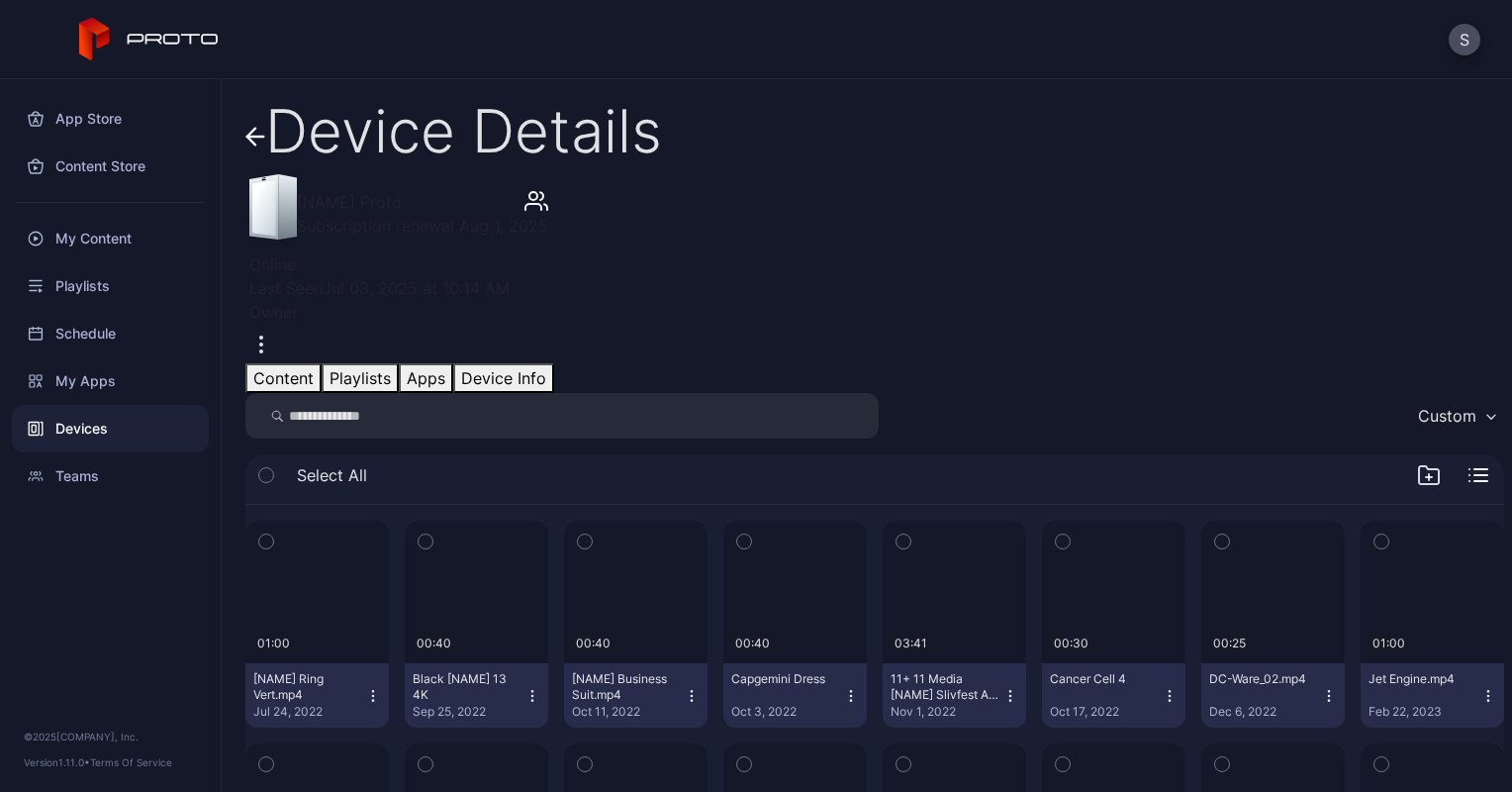 click at bounding box center [261, 345] 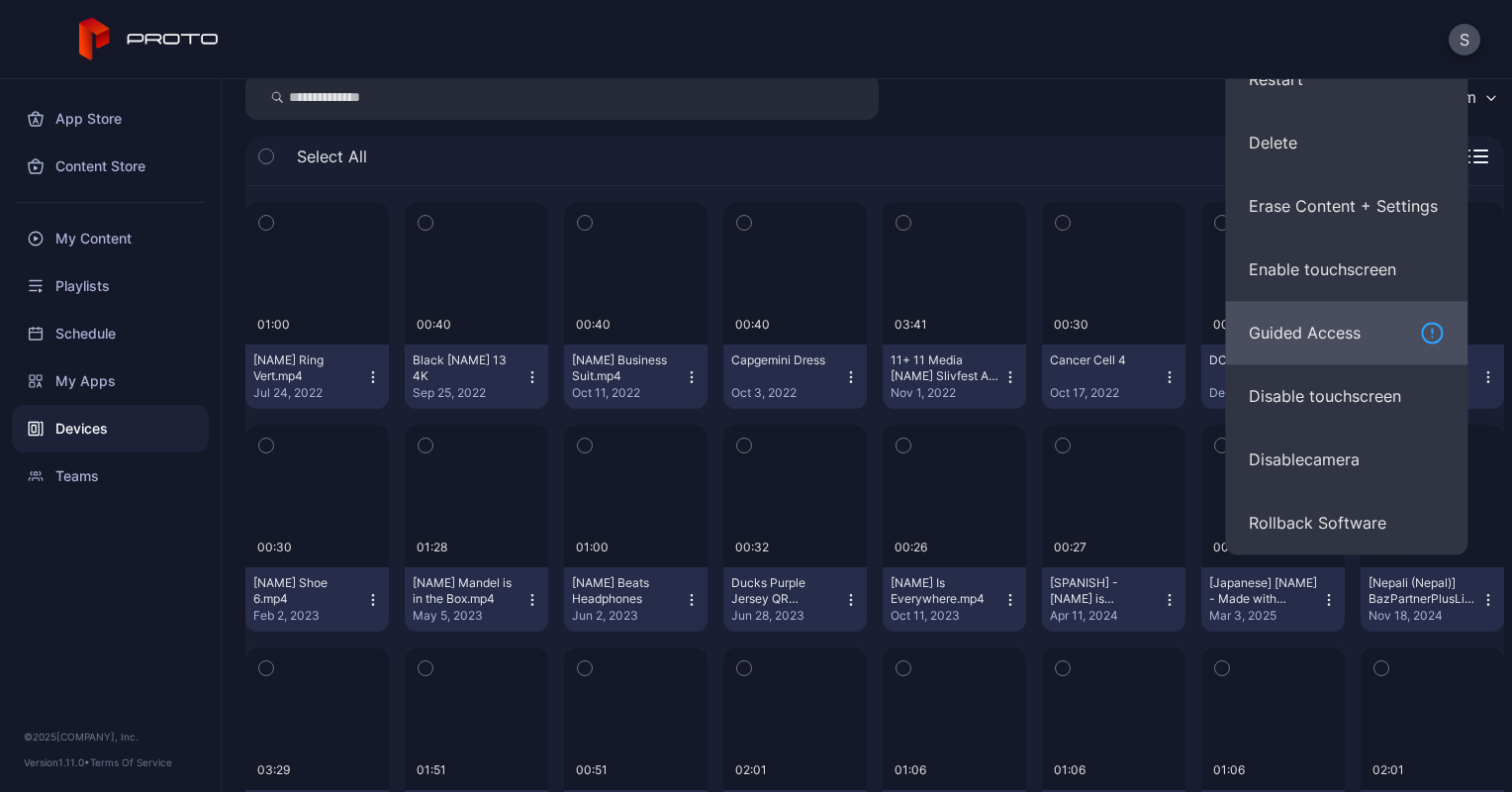 scroll, scrollTop: 0, scrollLeft: 0, axis: both 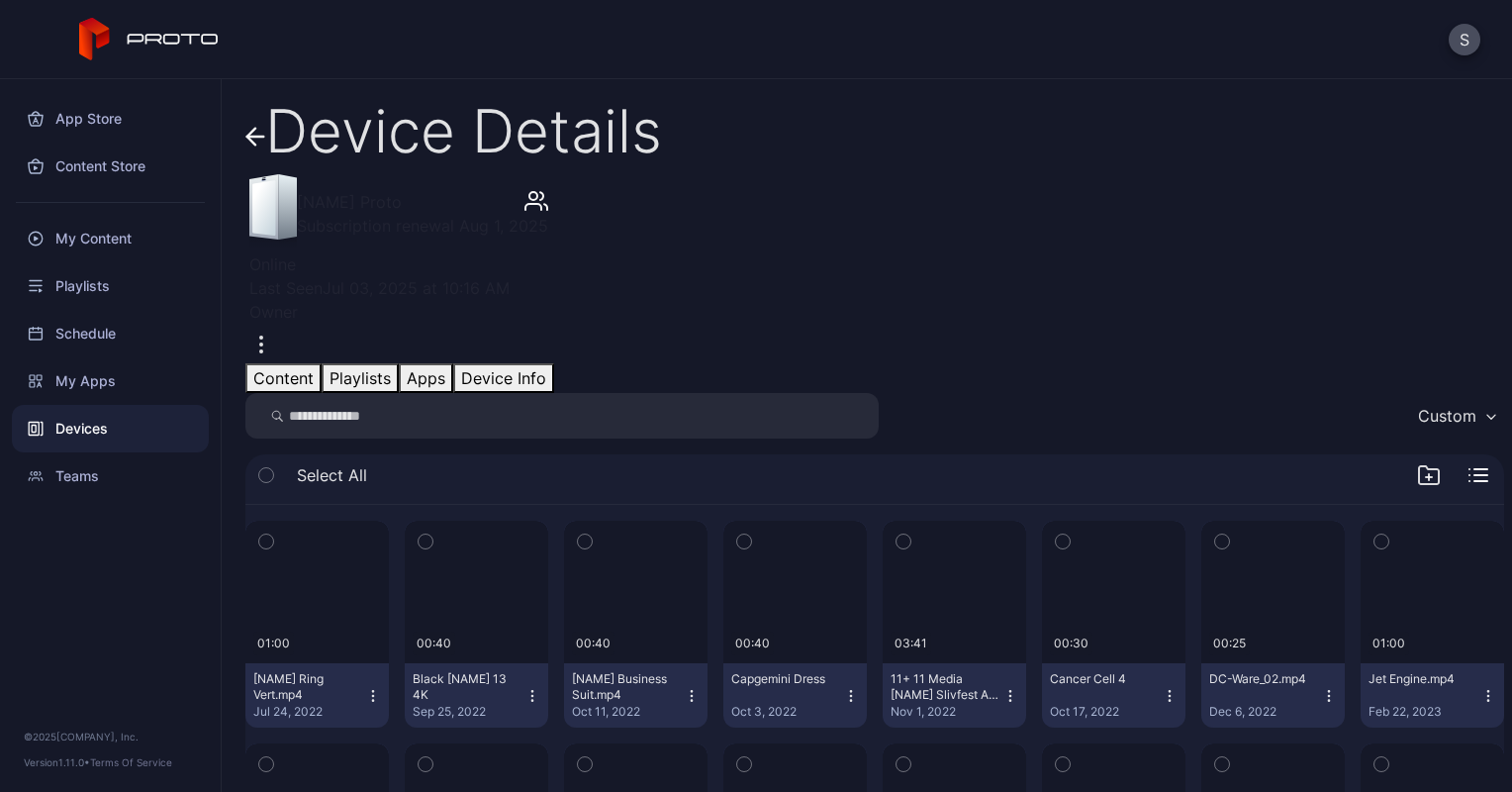 click on "Device Details" at bounding box center [875, 135] 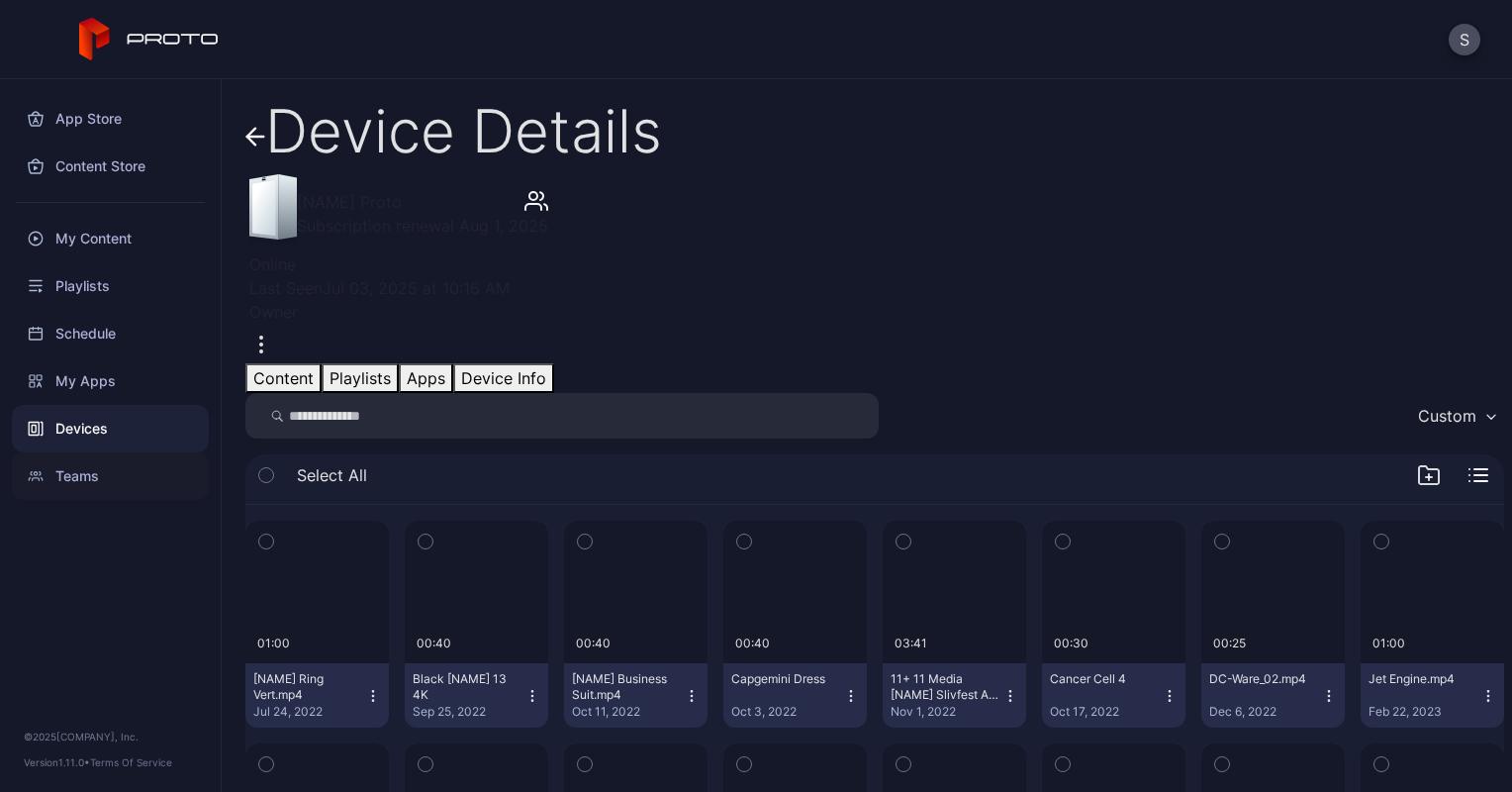 click on "Teams" at bounding box center (110, 476) 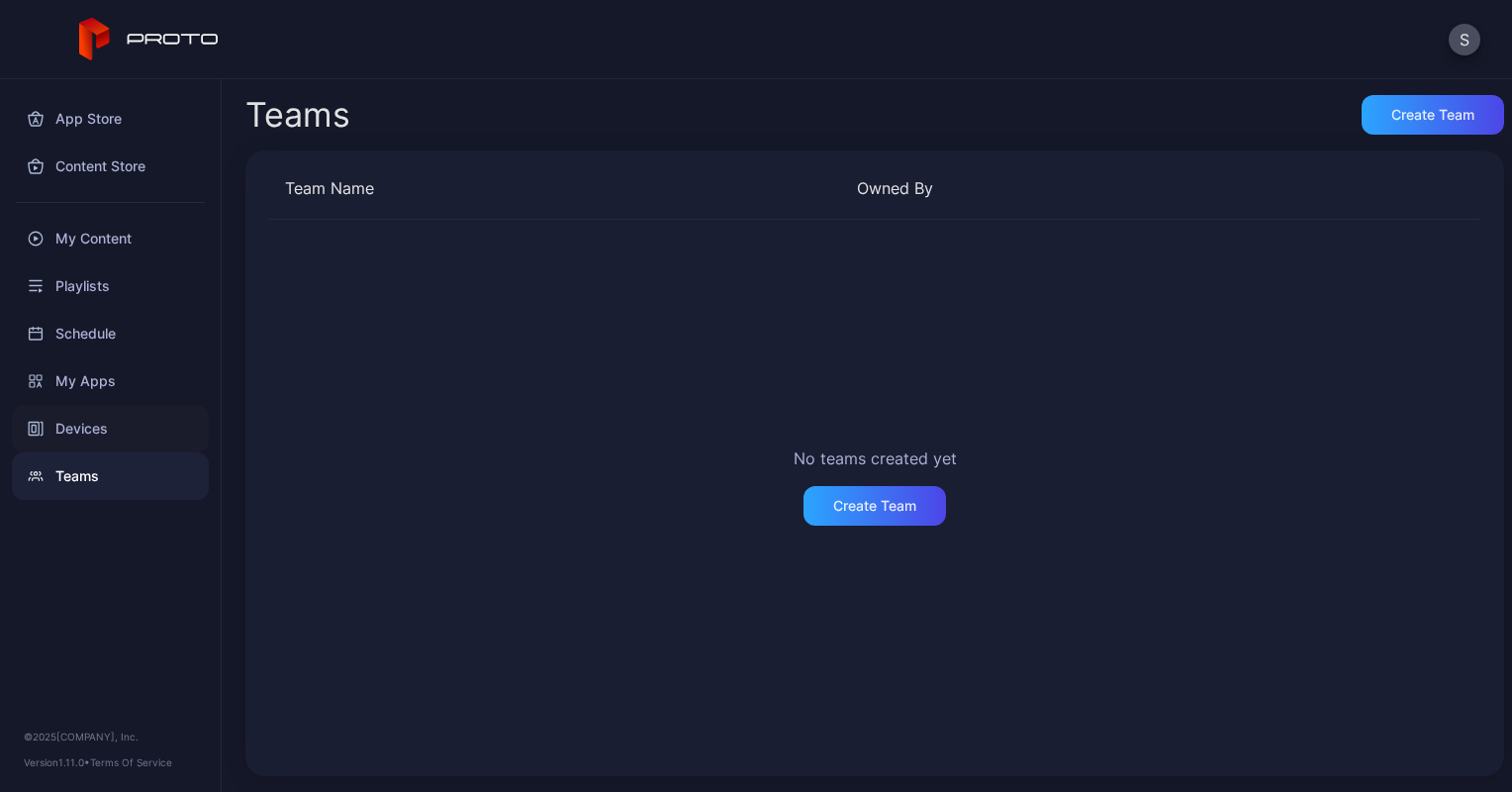 click on "Devices" at bounding box center (110, 429) 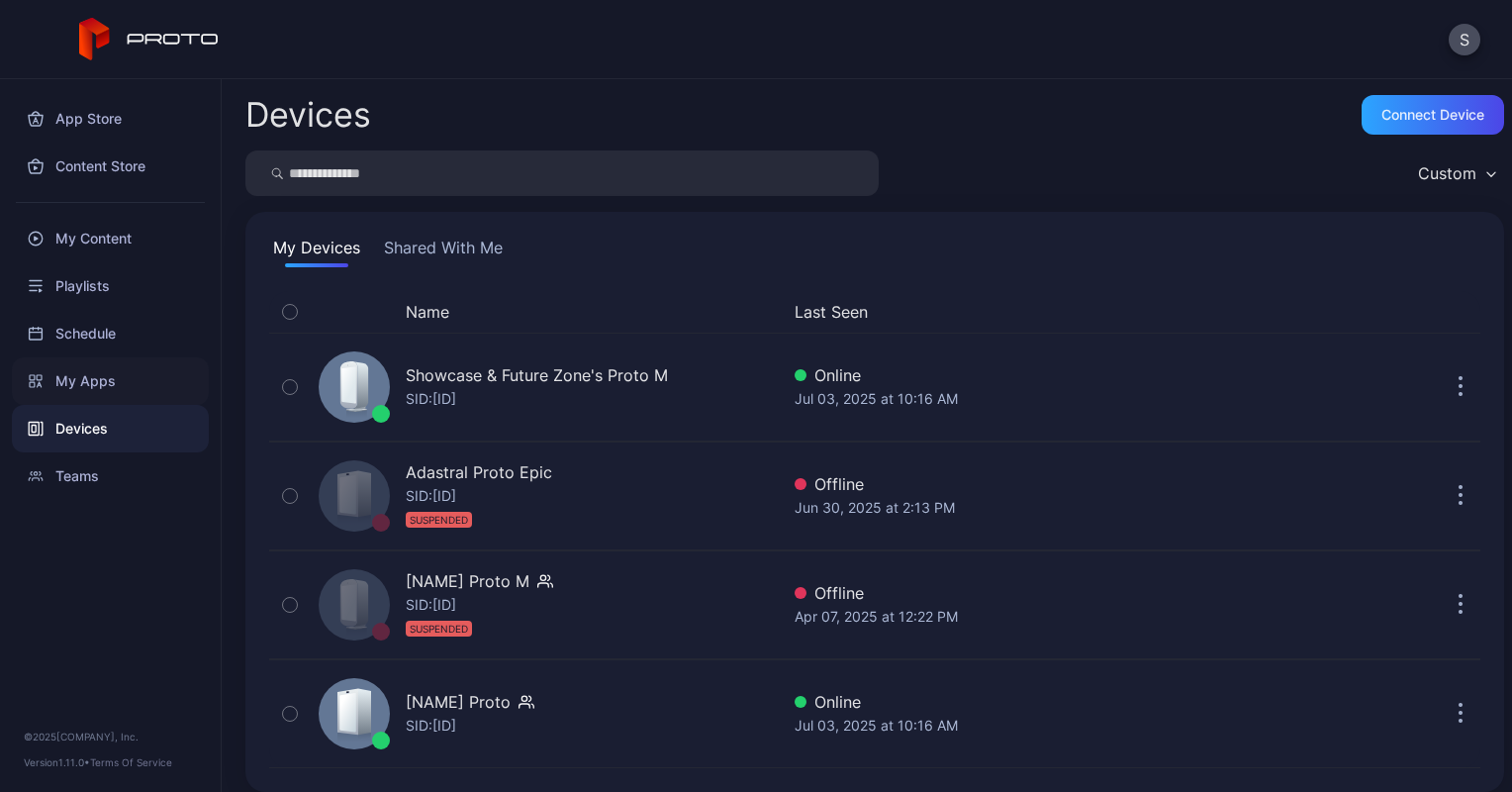 click on "My Apps" at bounding box center (110, 381) 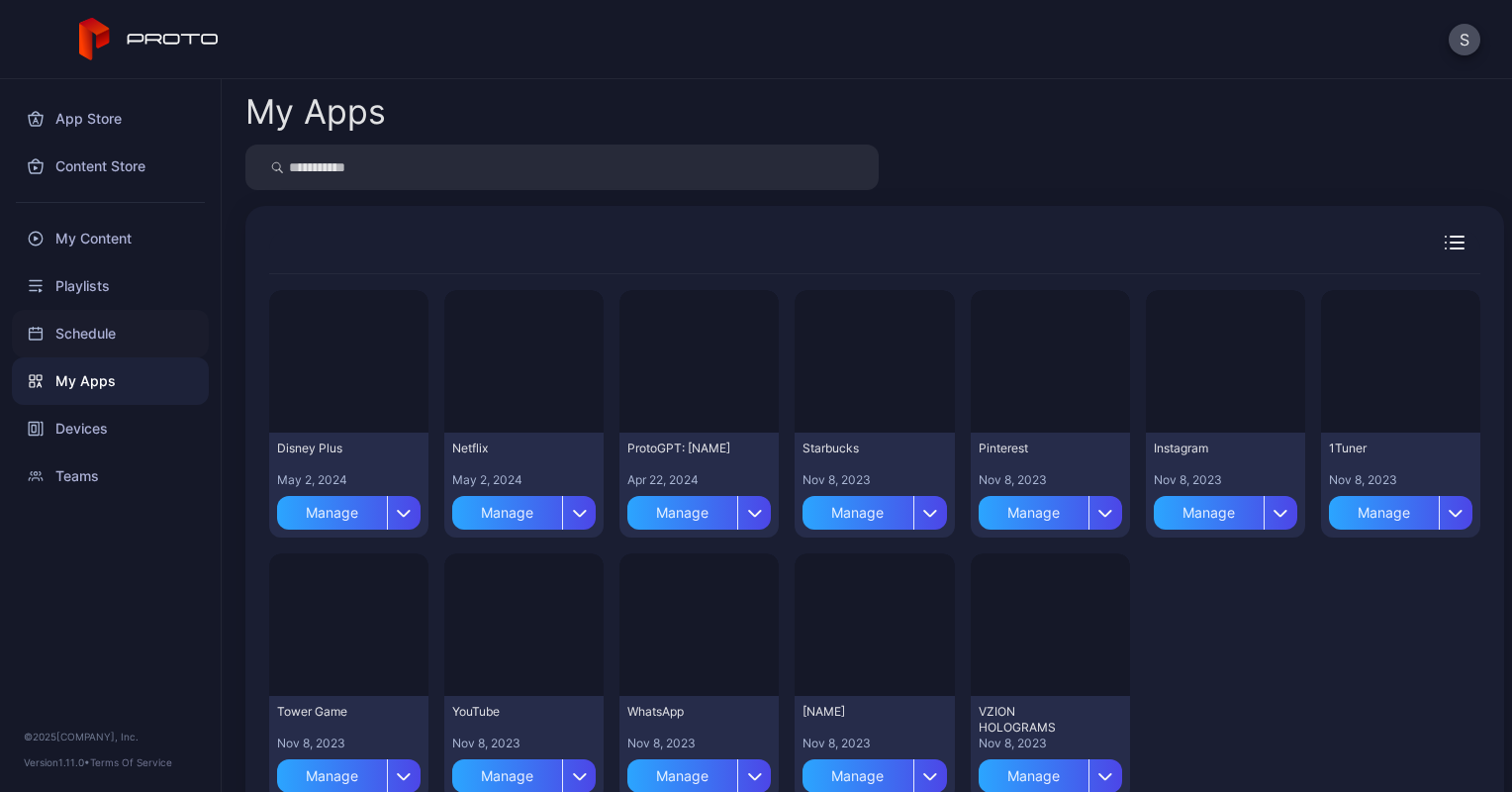 click on "Schedule" at bounding box center [110, 334] 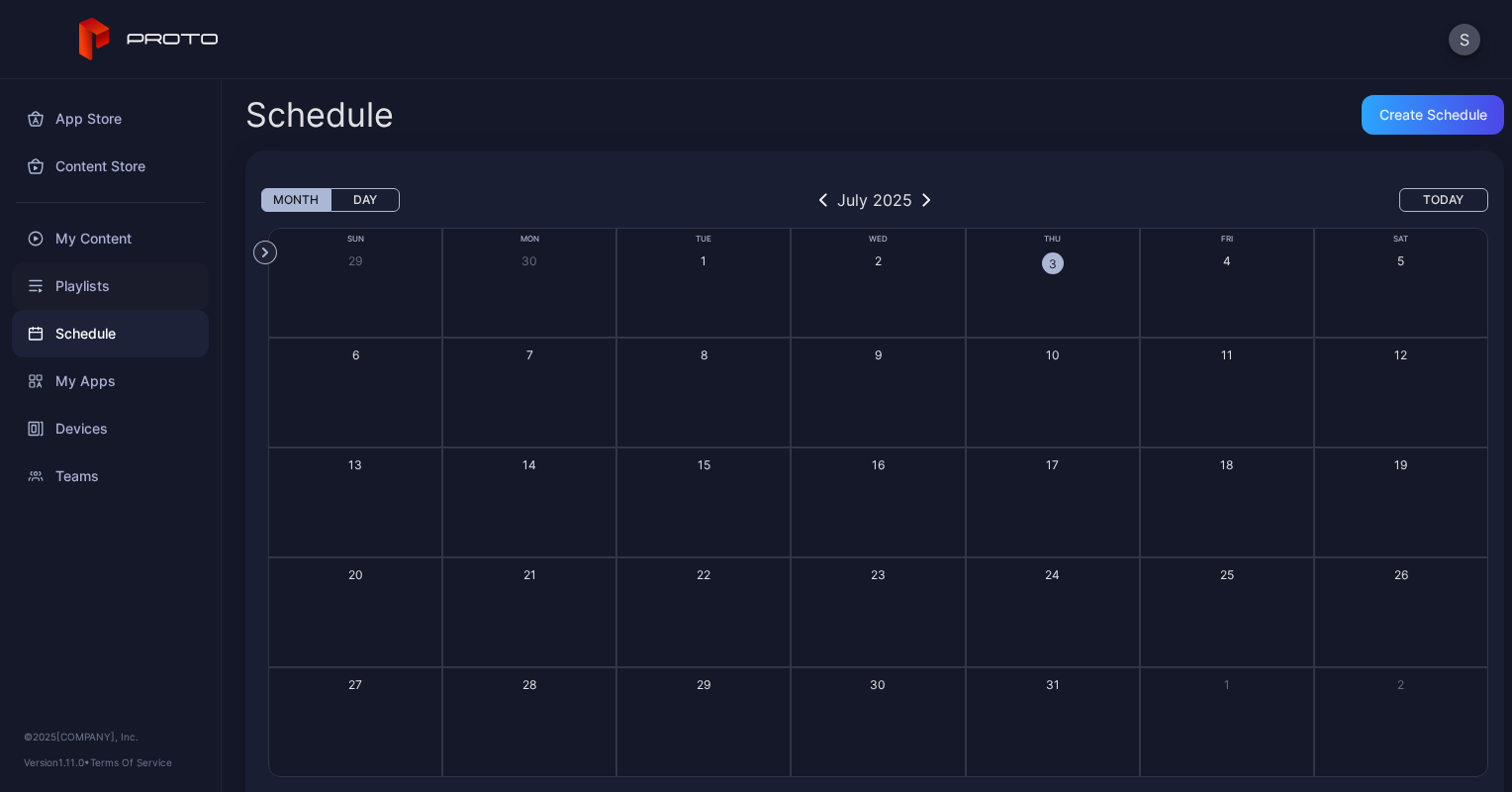 click on "Playlists" at bounding box center (110, 286) 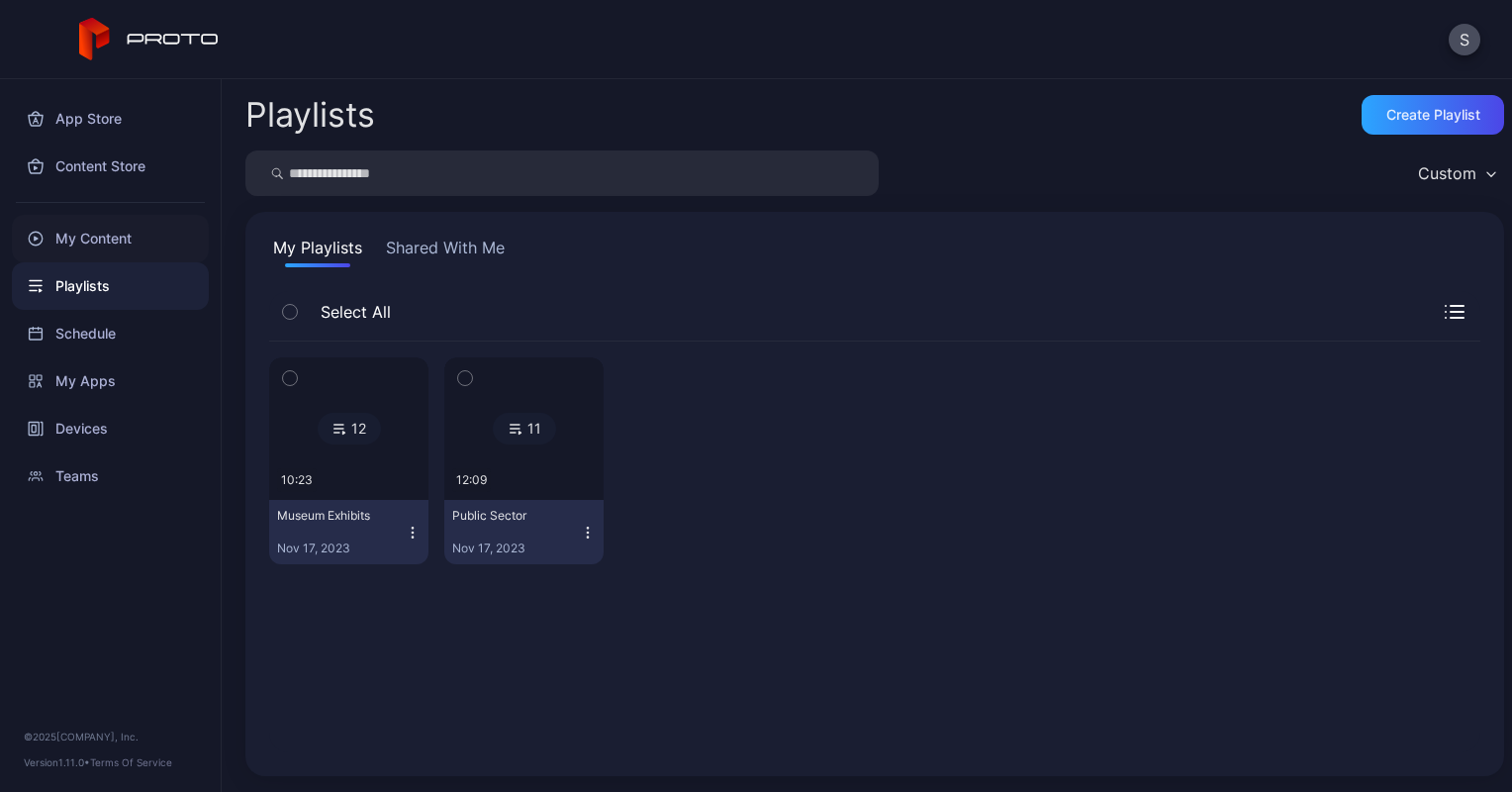 click on "My Content" at bounding box center [110, 239] 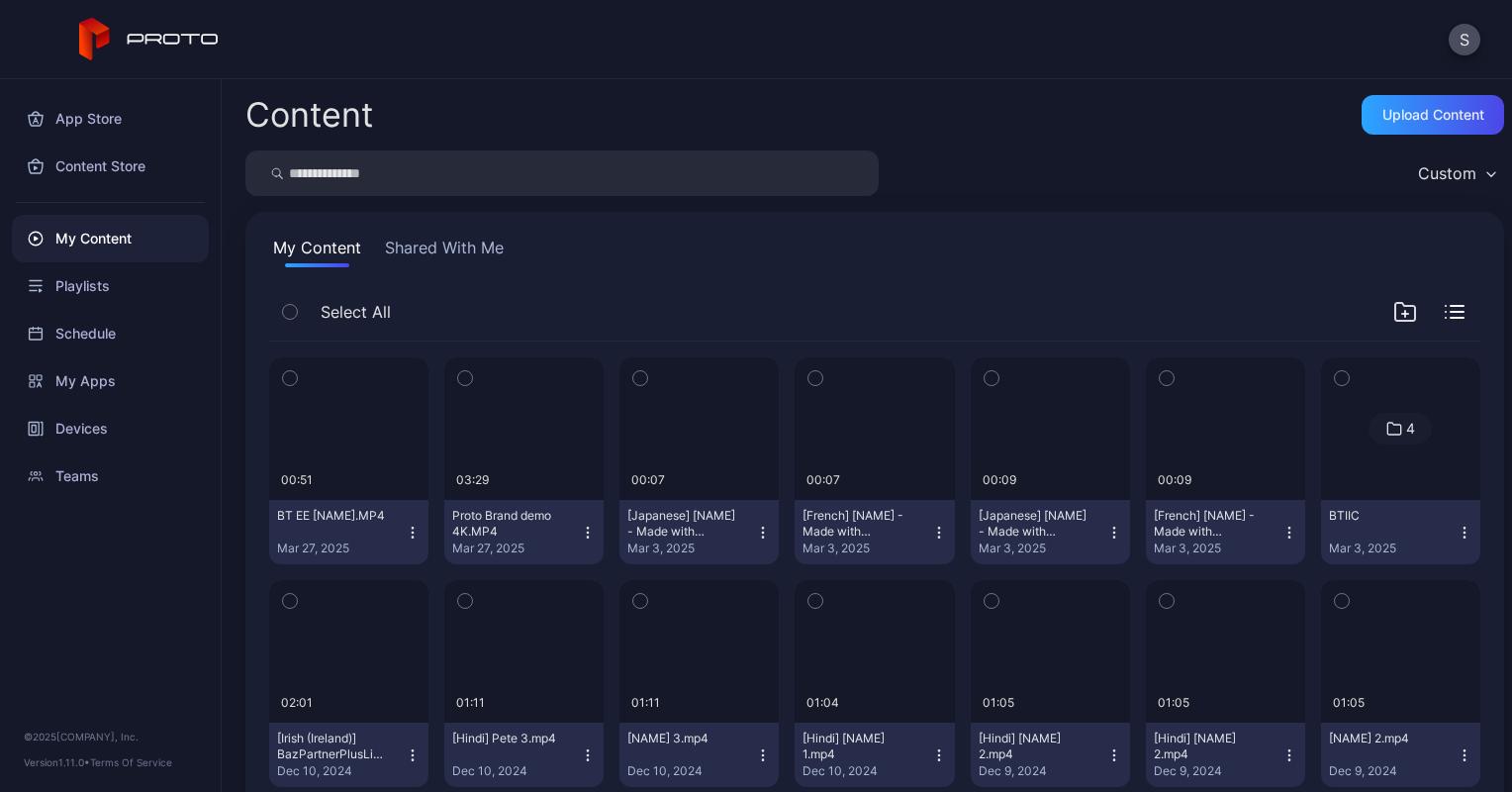 click on "Custom" at bounding box center (875, 173) 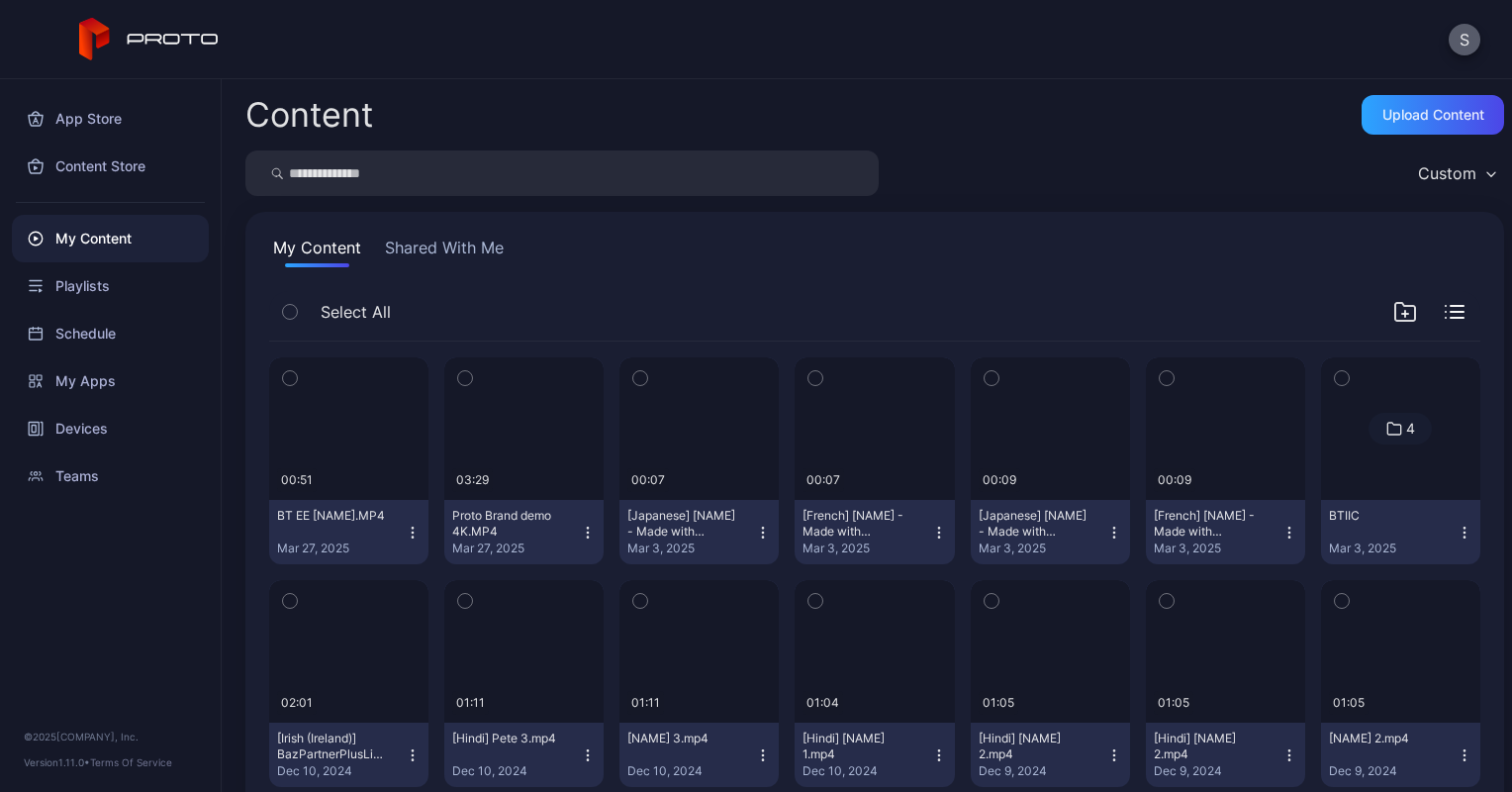 click on "S" at bounding box center (1465, 40) 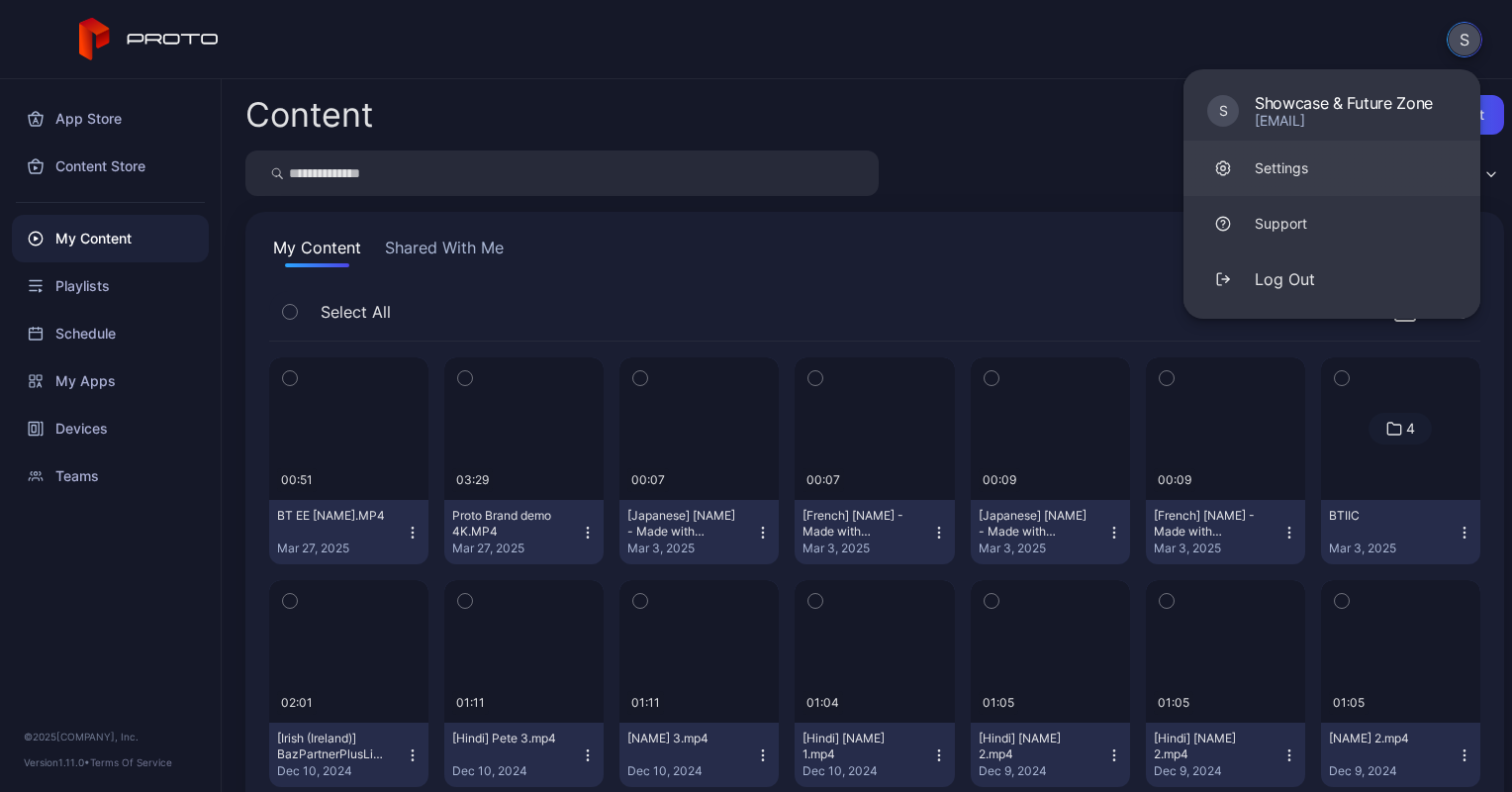 click on "Settings" at bounding box center (1332, 168) 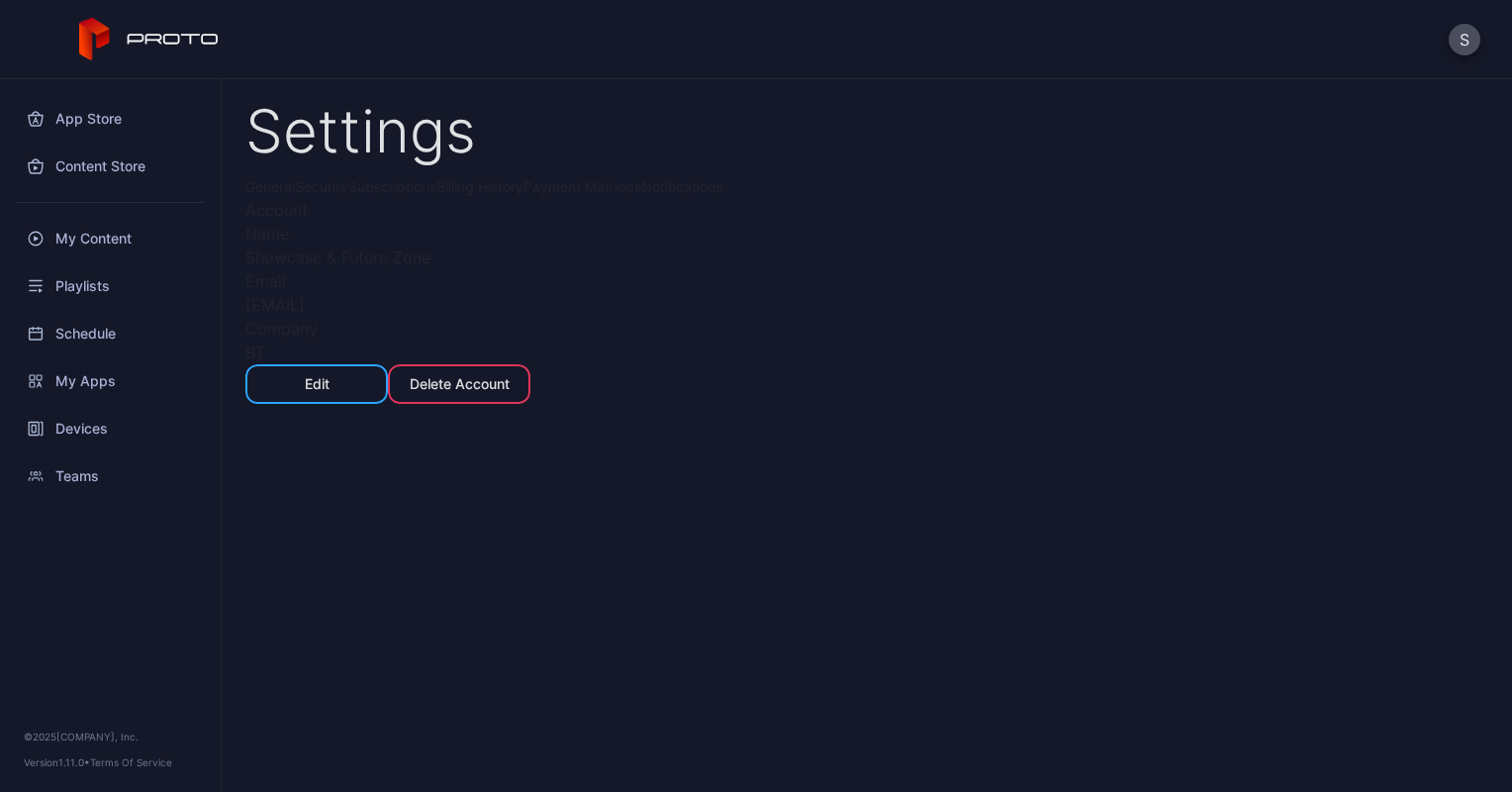 click on "Security" at bounding box center [322, 186] 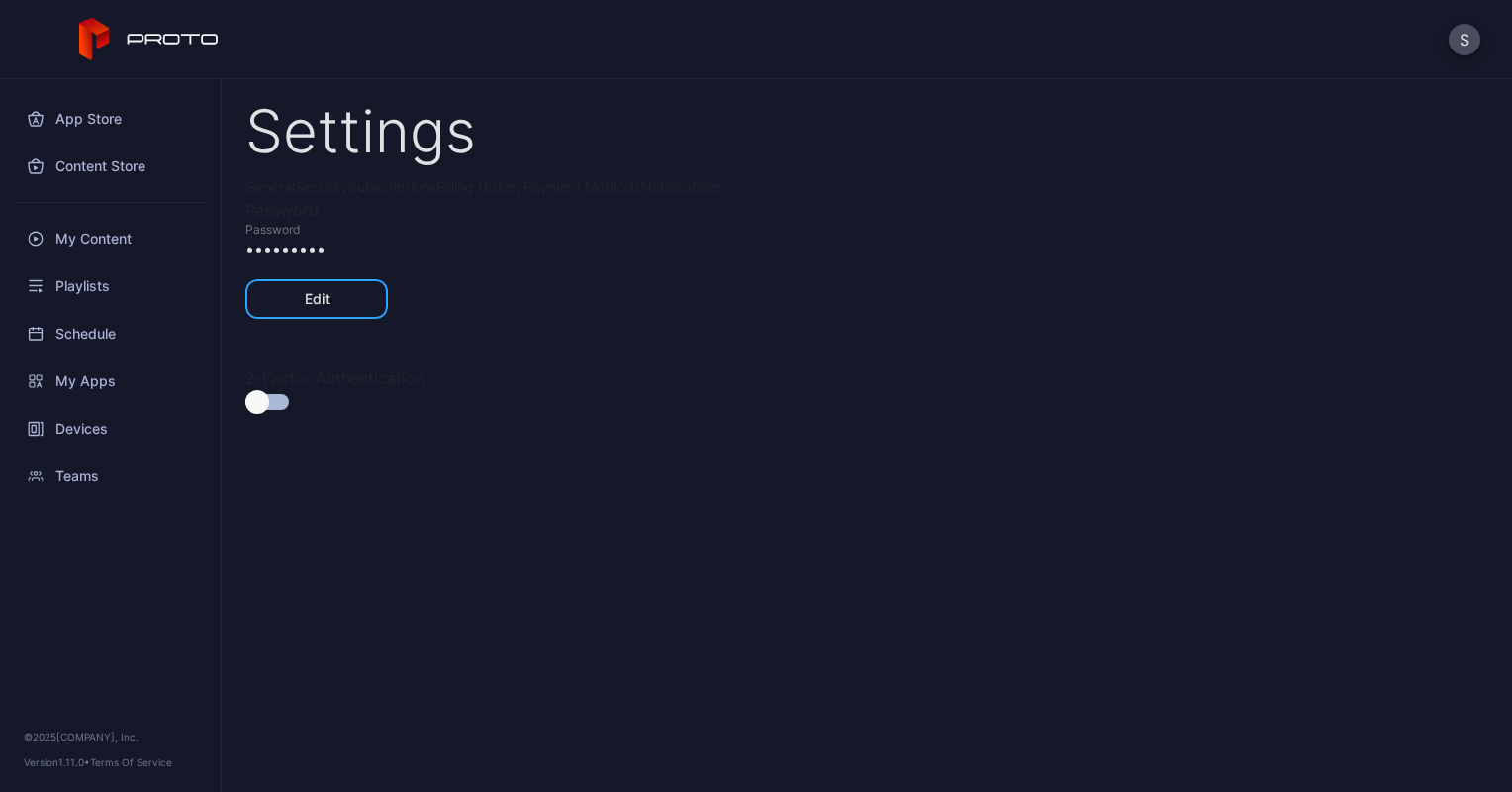 click on "Subscriptions" at bounding box center [392, 186] 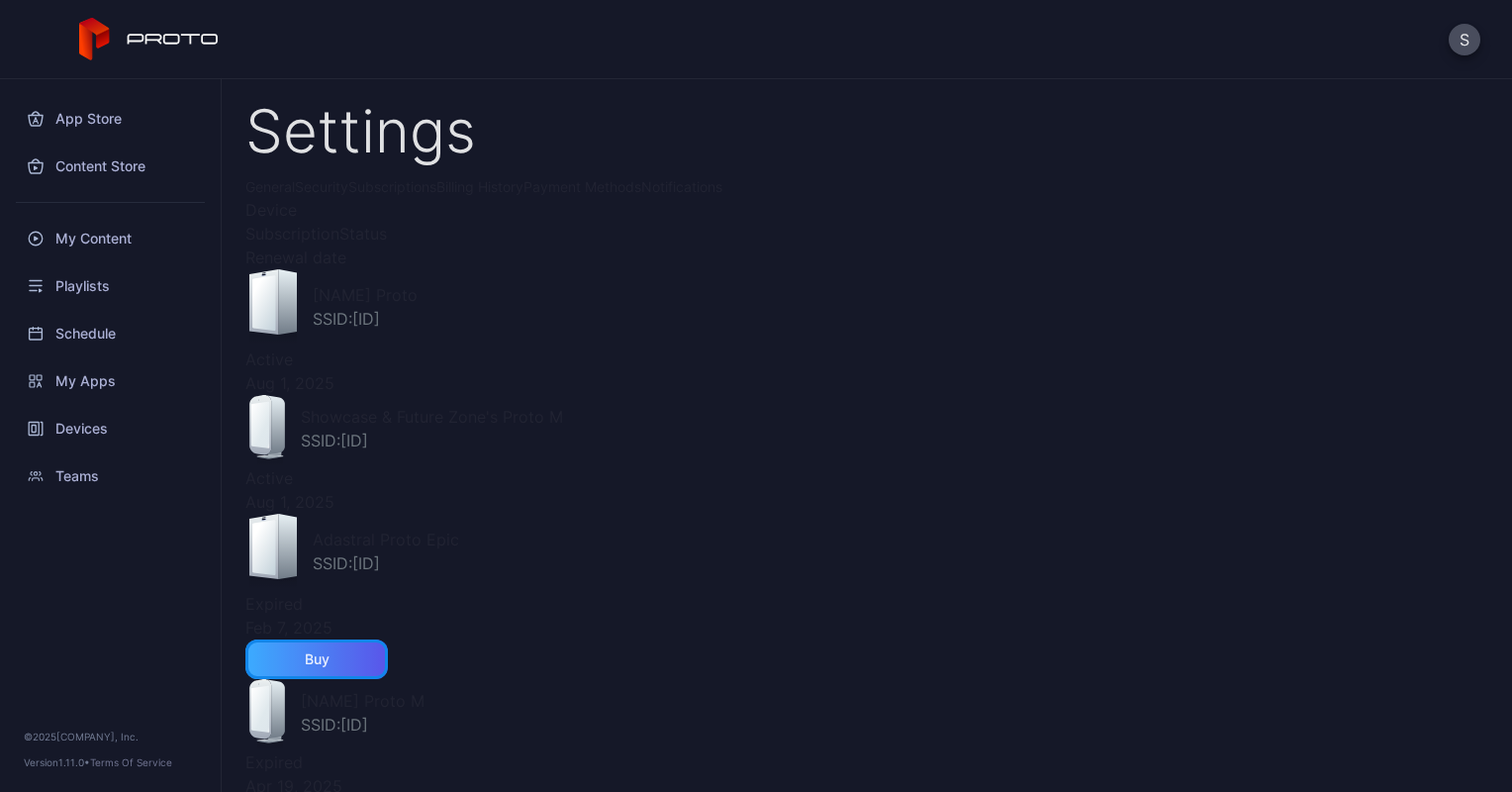 click on "Buy" at bounding box center [317, 659] 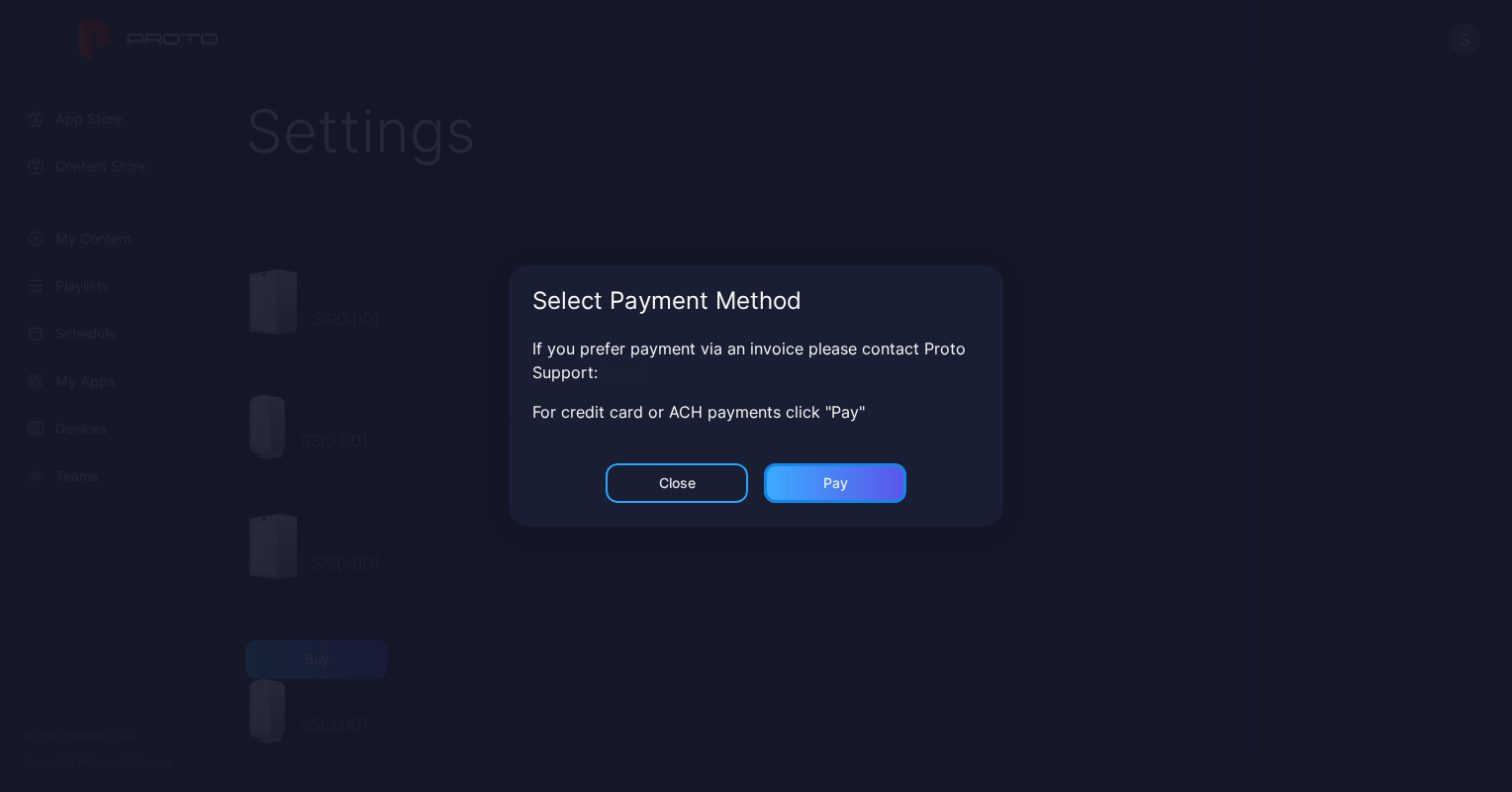 click on "Pay" at bounding box center (677, 483) 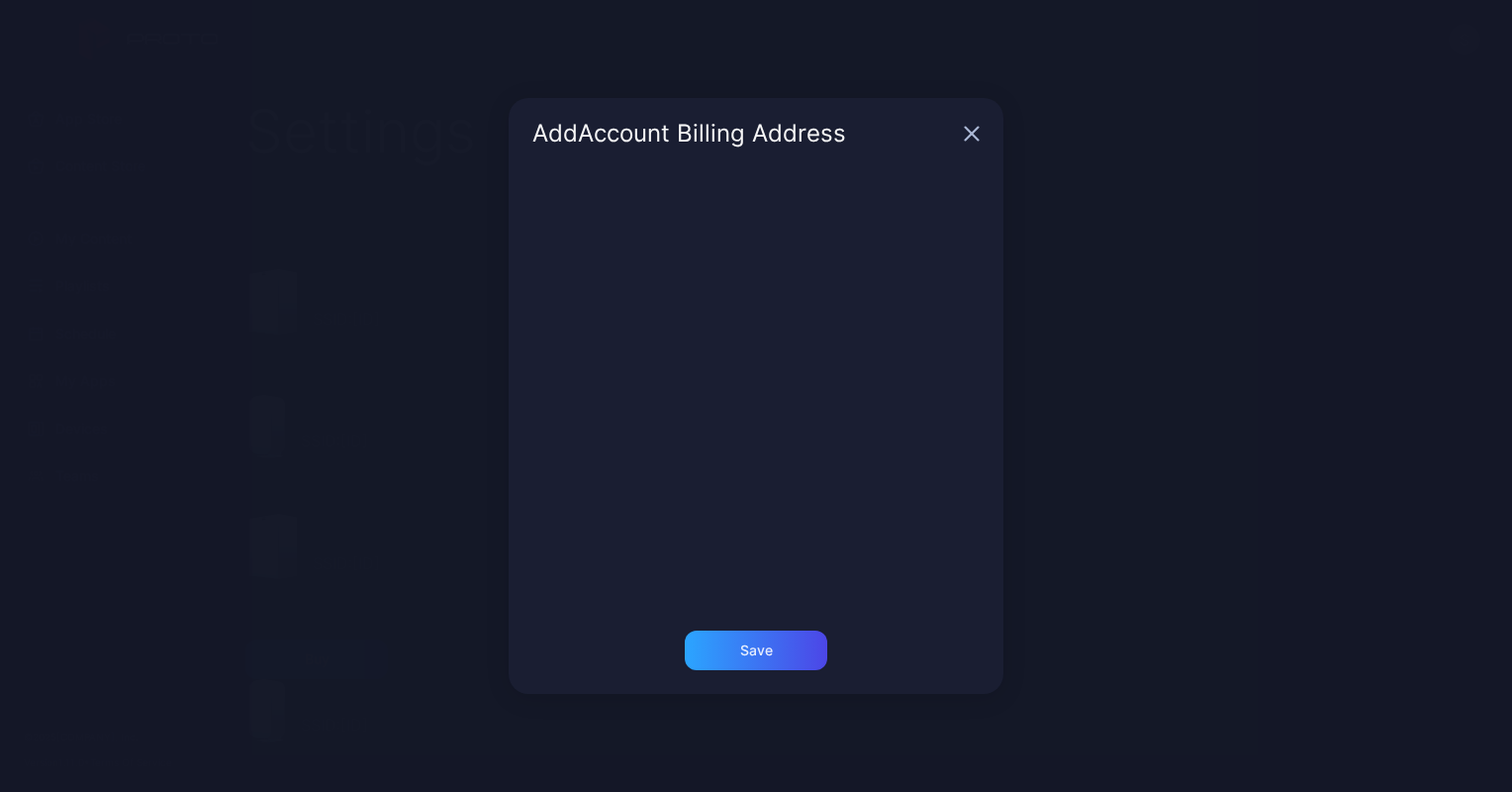 click at bounding box center [972, 133] 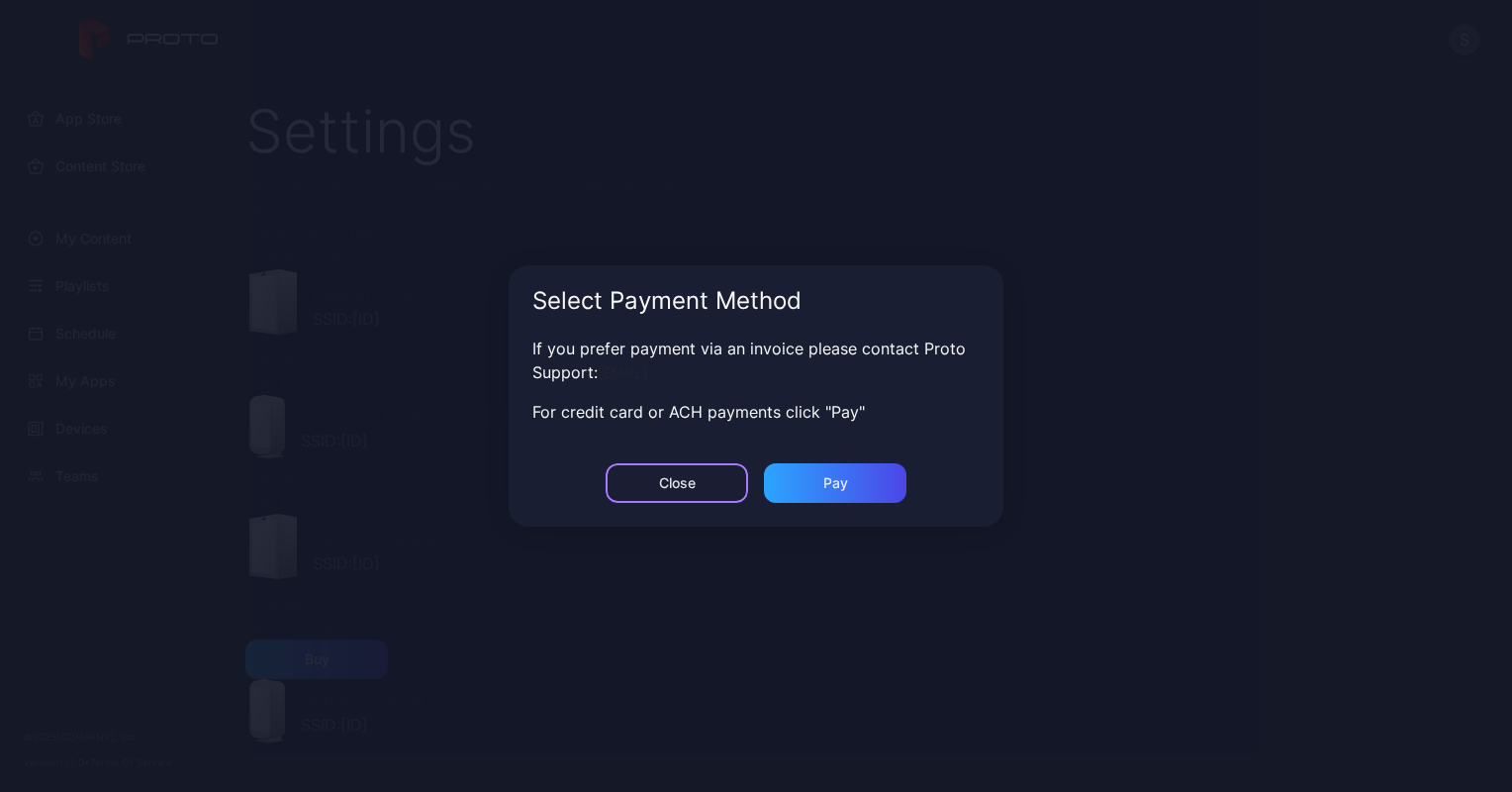 click on "Close" at bounding box center (677, 483) 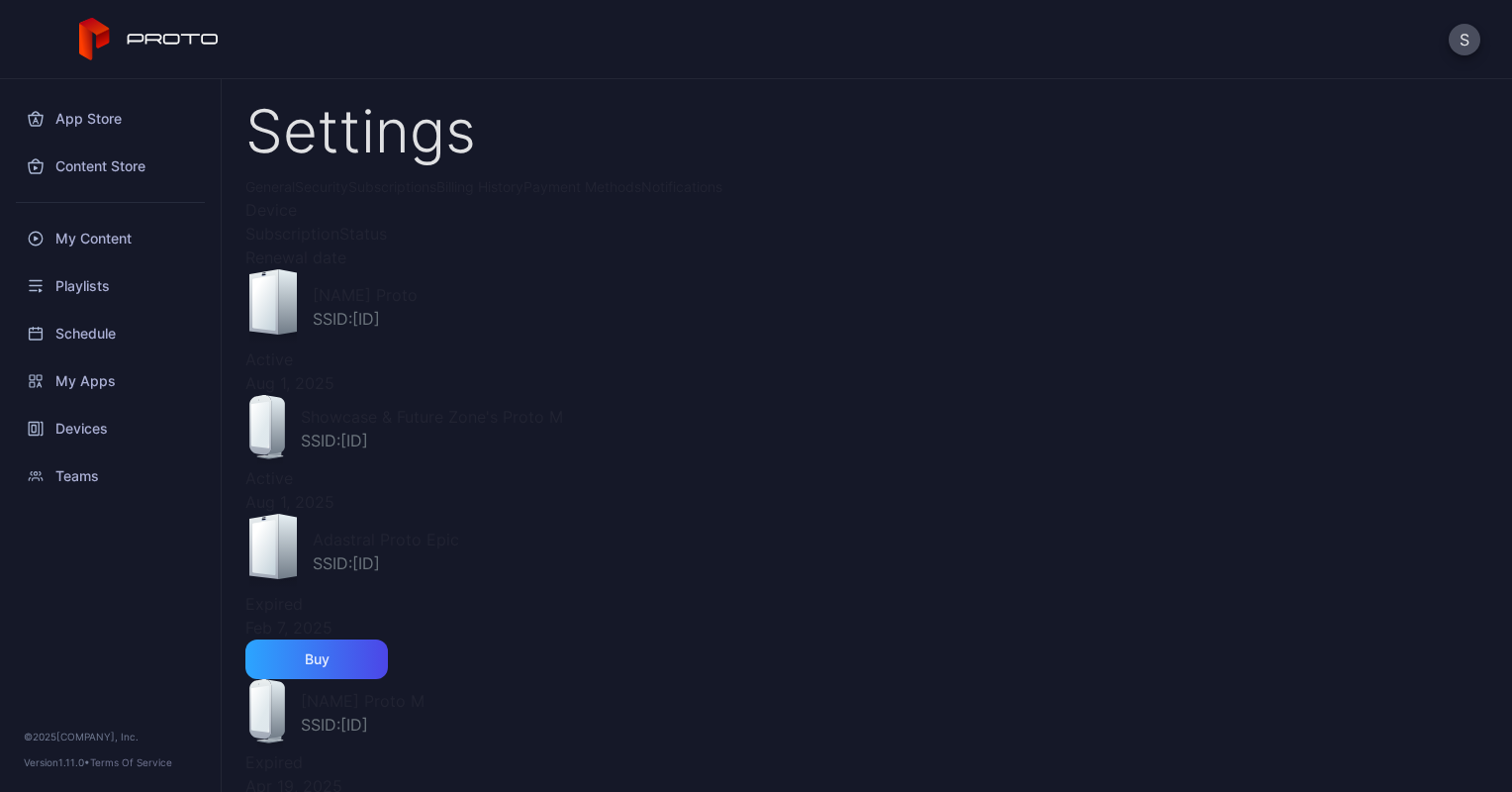 click on "Payment Methods" at bounding box center [582, 186] 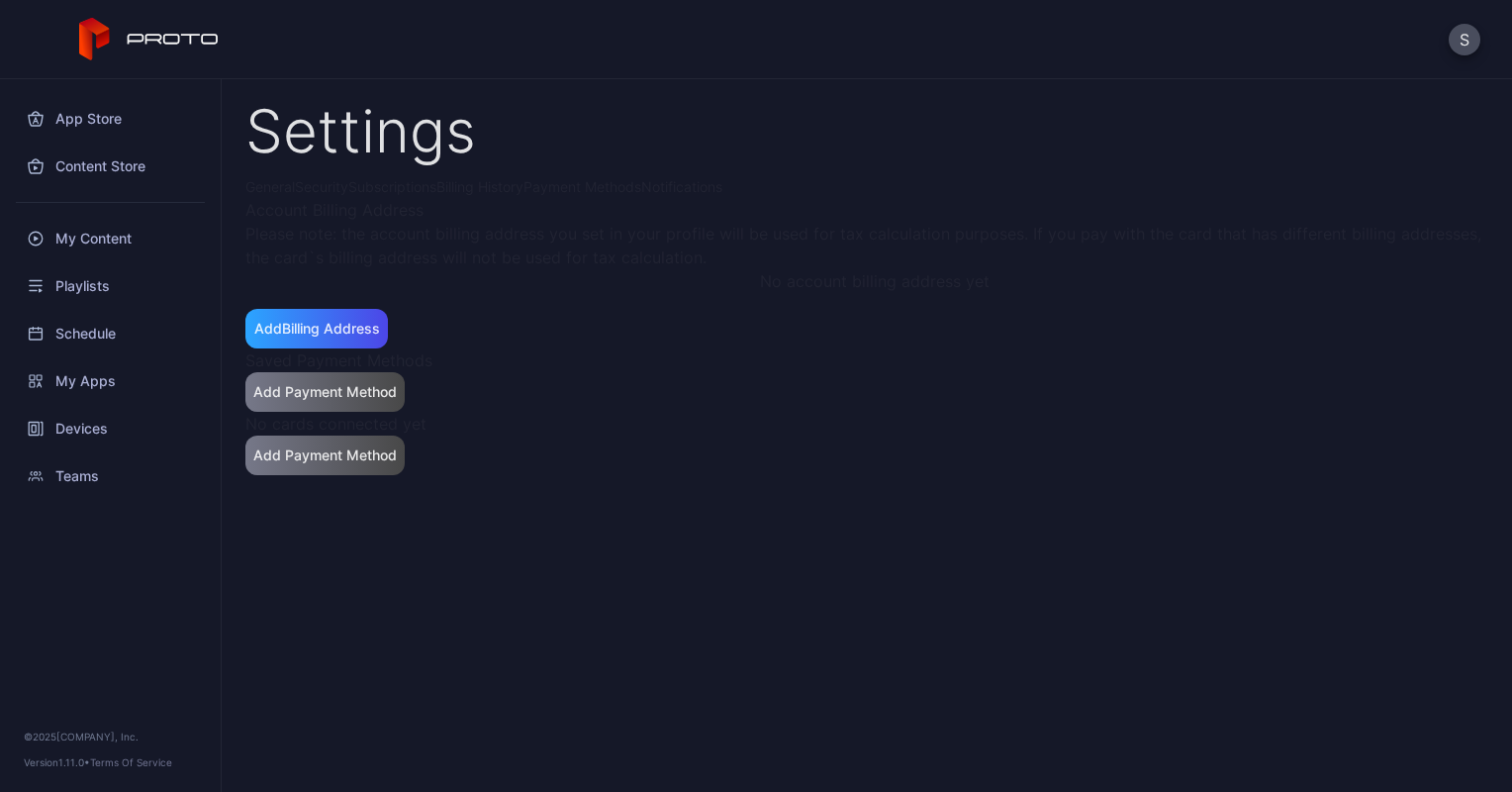 click on "Billing History" at bounding box center (480, 186) 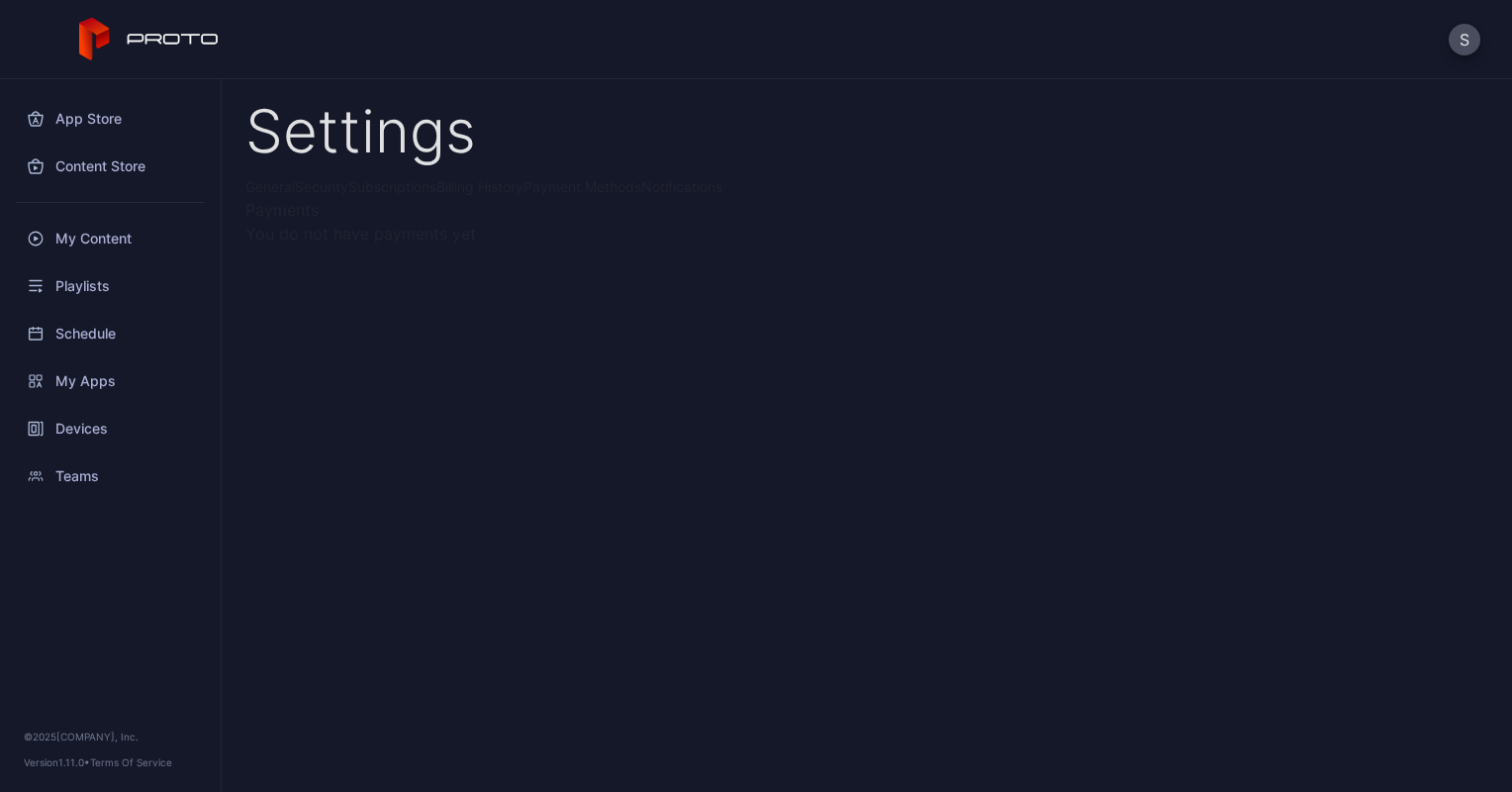 click on "Notifications" at bounding box center [682, 186] 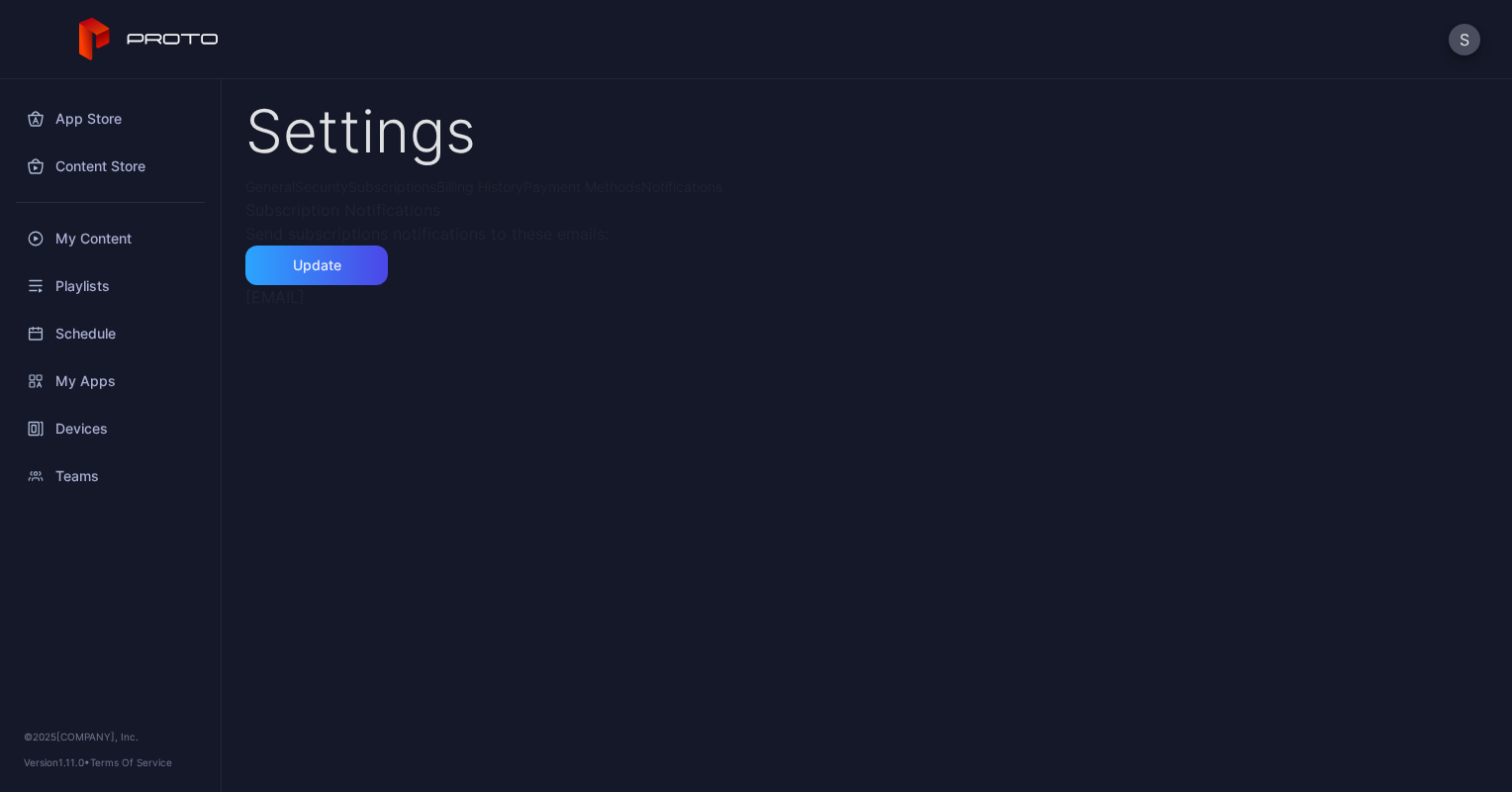 click on "Notifications" at bounding box center [682, 186] 